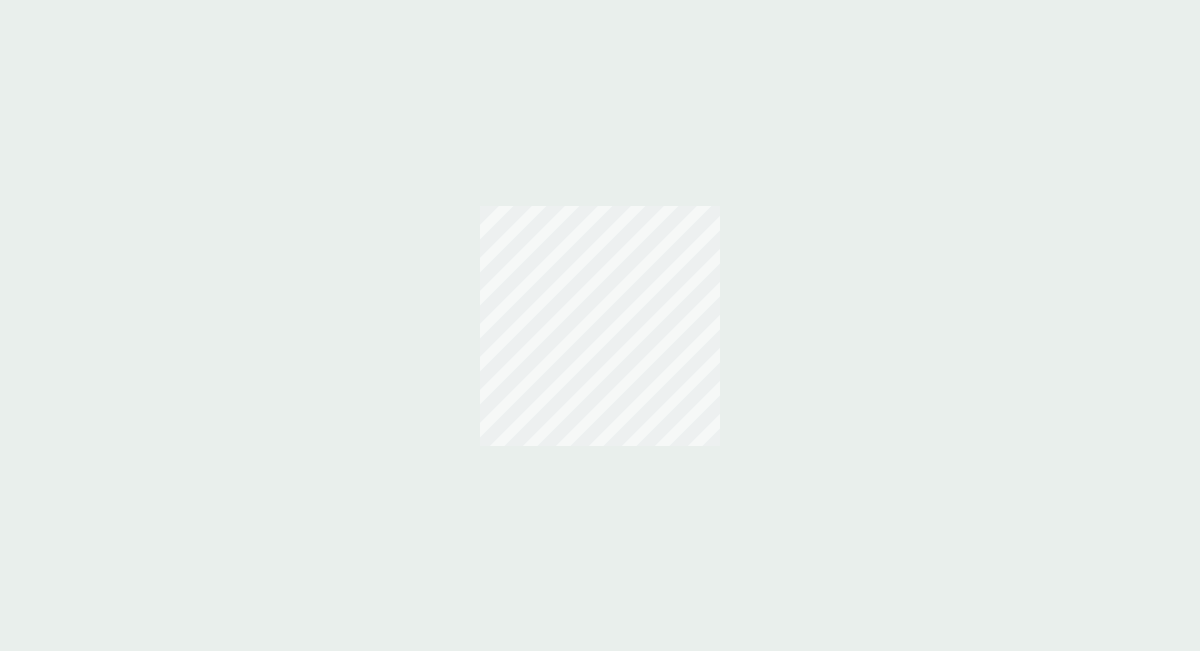 scroll, scrollTop: 0, scrollLeft: 0, axis: both 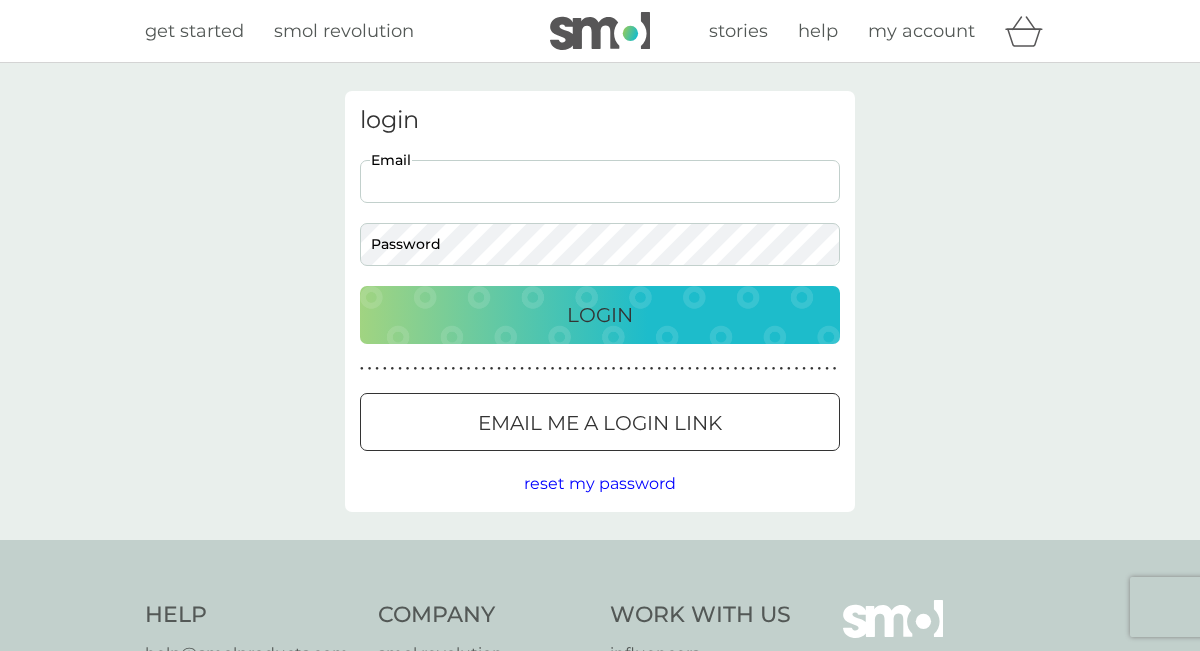 click on "Email" at bounding box center (600, 181) 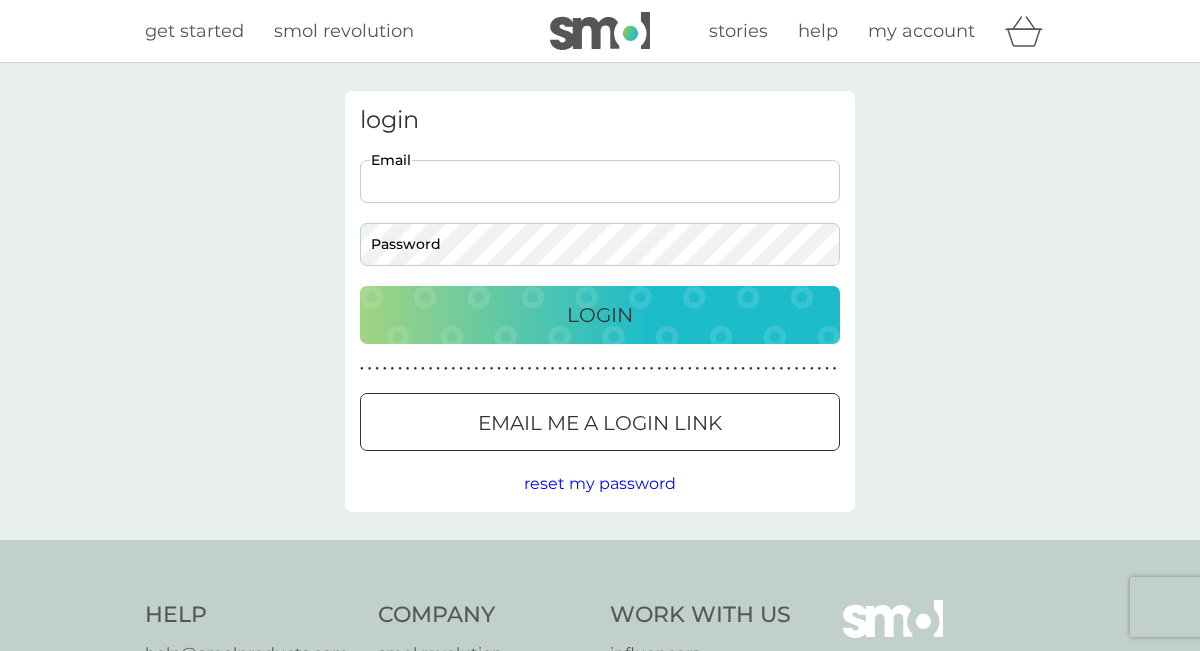 scroll, scrollTop: 0, scrollLeft: 0, axis: both 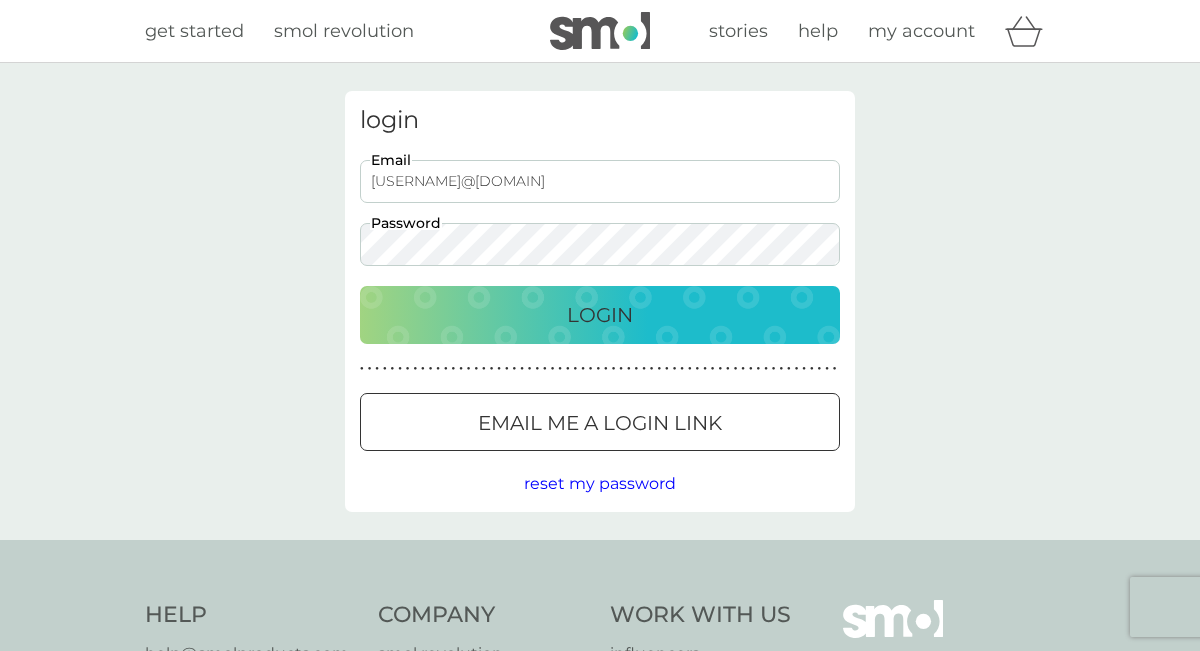 click on "Login" at bounding box center (600, 315) 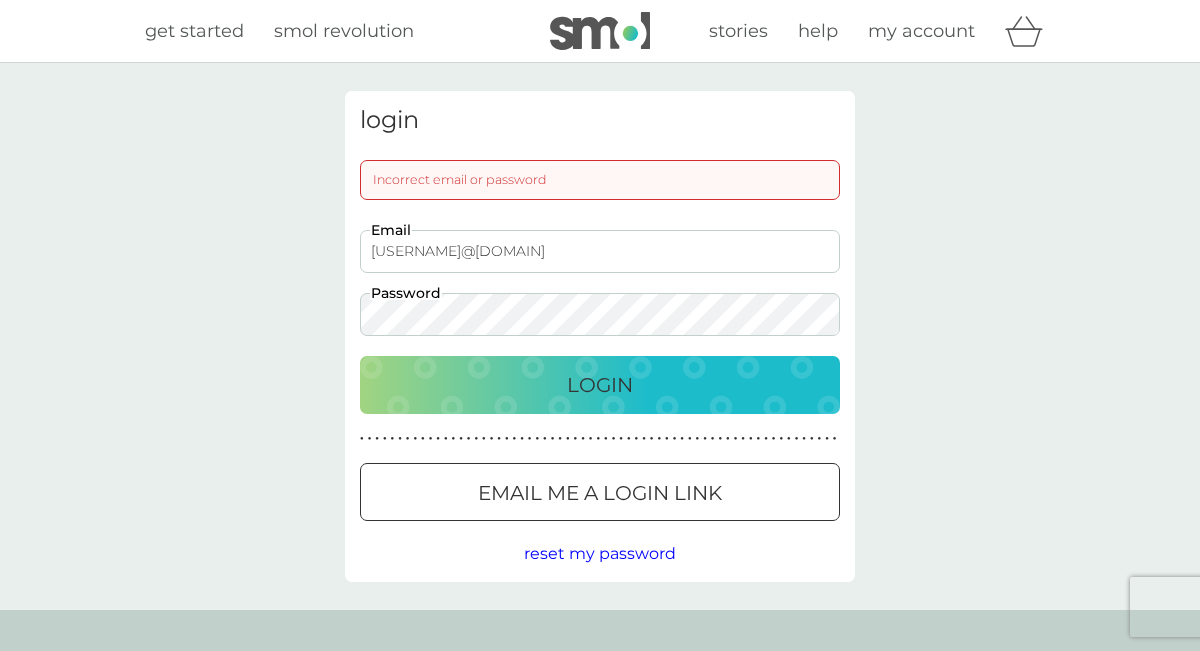 click on "Incorrect email or password" at bounding box center (600, 180) 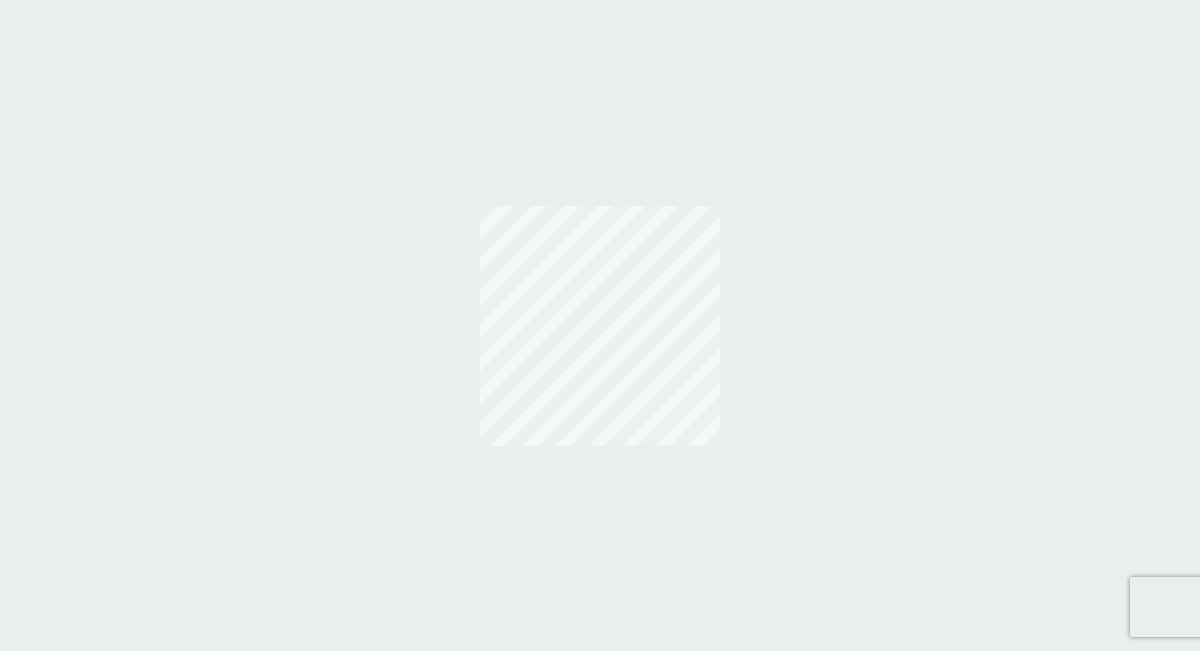 scroll, scrollTop: 0, scrollLeft: 0, axis: both 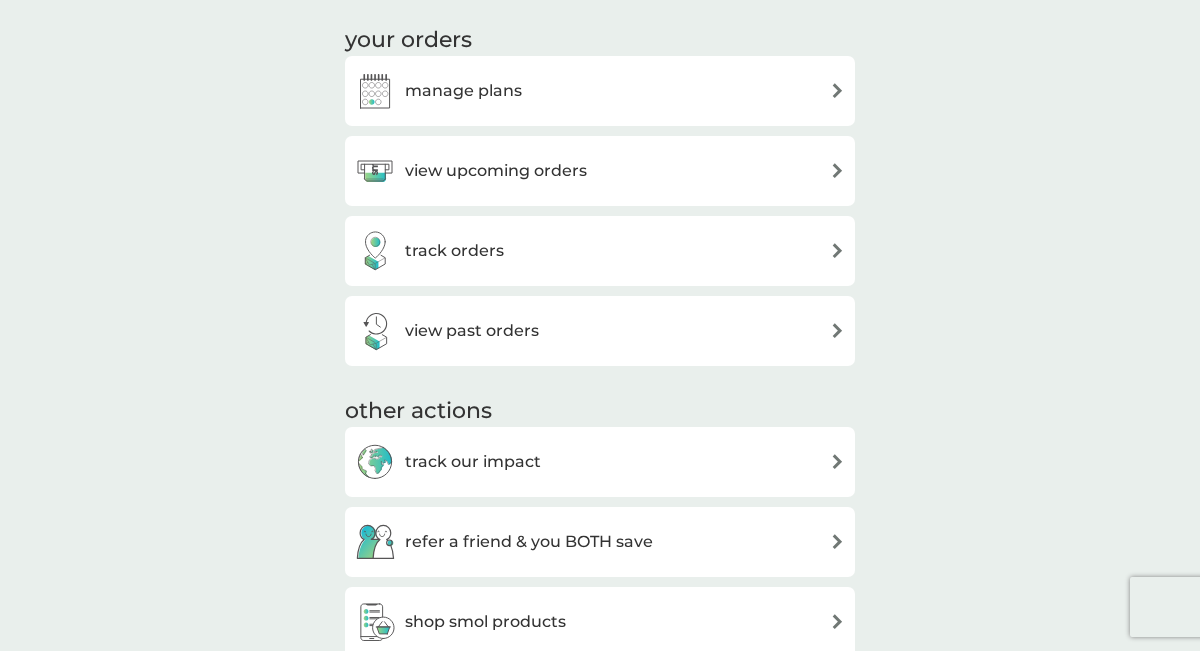 click on "manage plans" at bounding box center (600, 91) 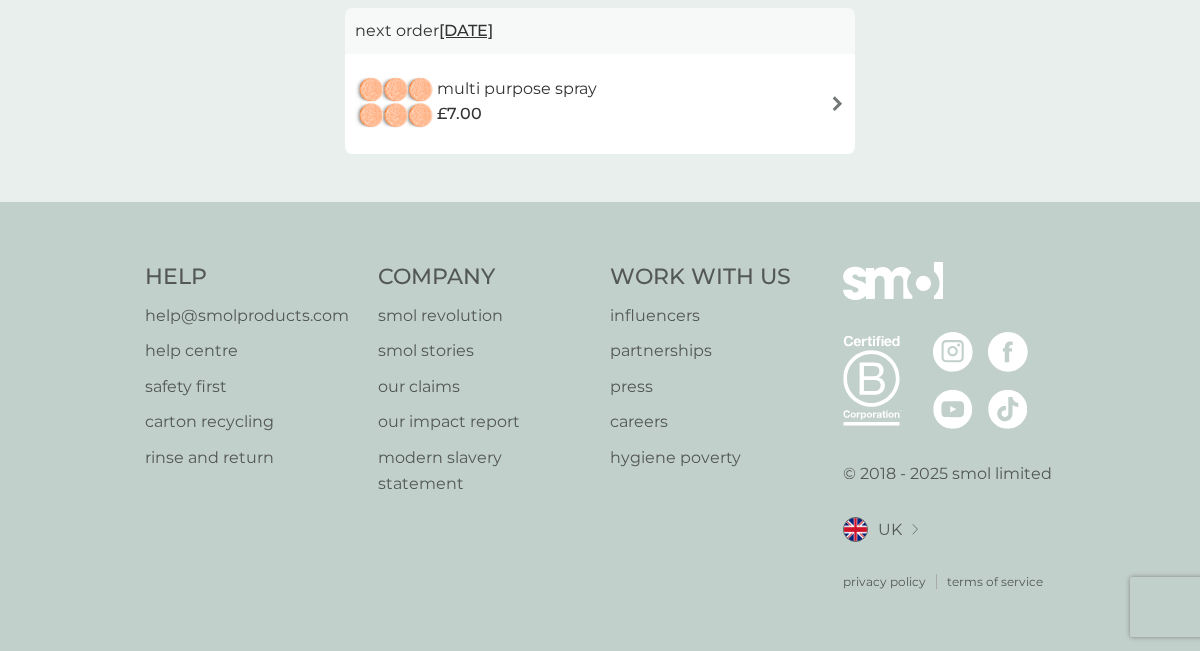 scroll, scrollTop: 0, scrollLeft: 0, axis: both 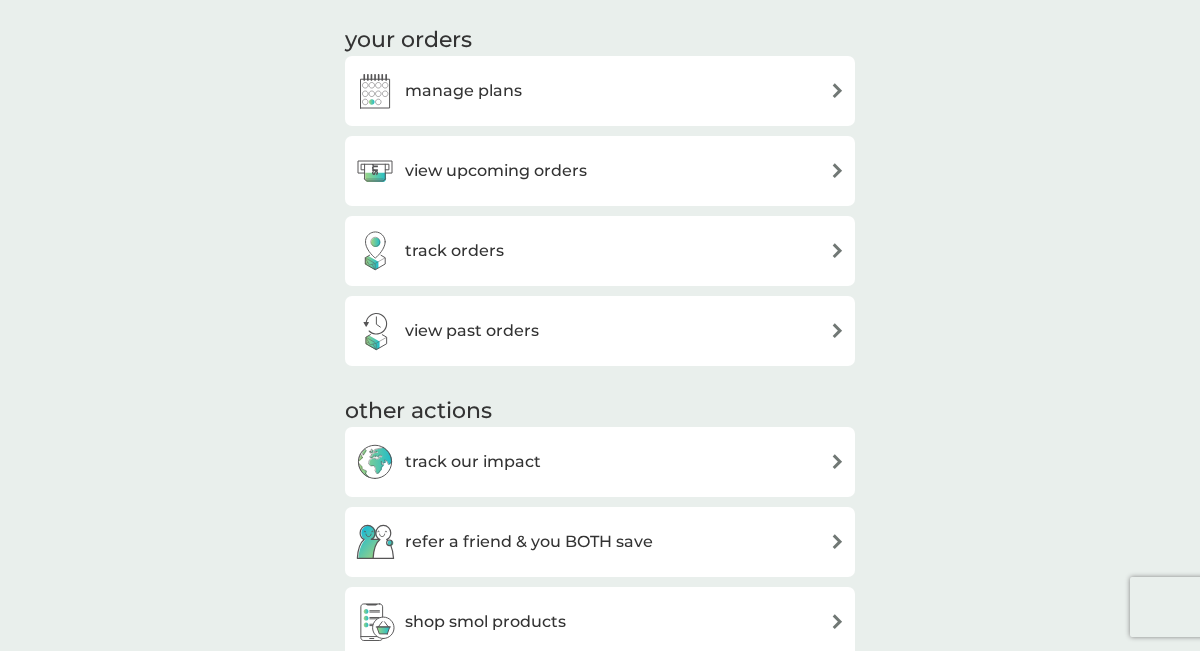 click at bounding box center [837, 330] 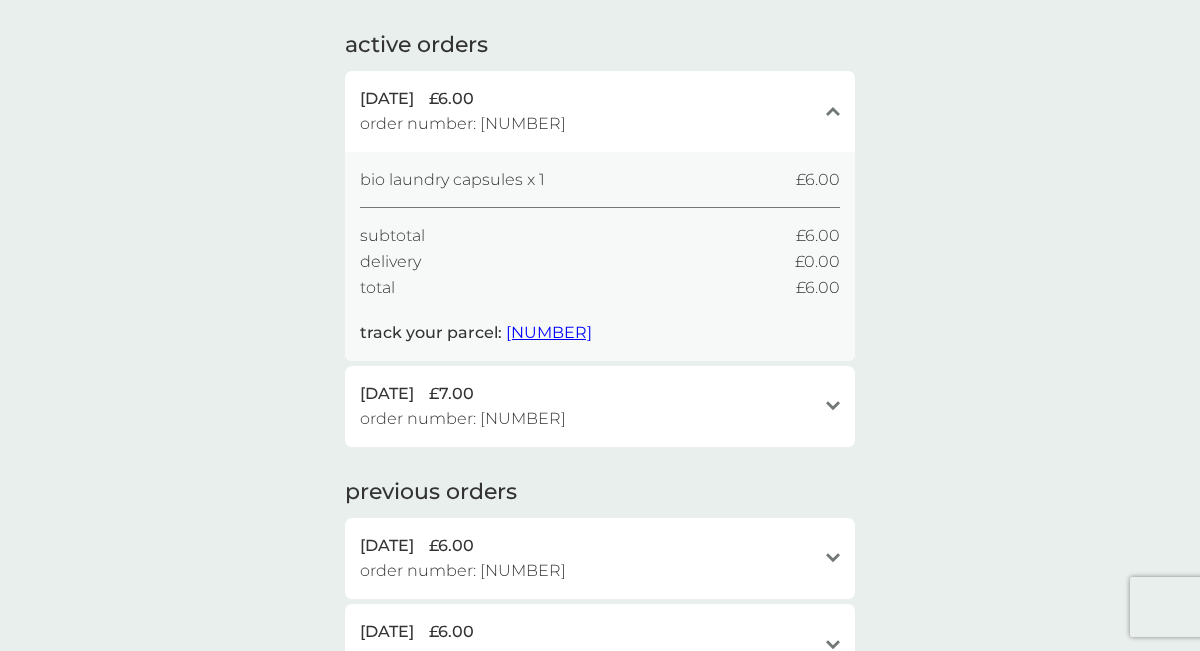 scroll, scrollTop: 147, scrollLeft: 0, axis: vertical 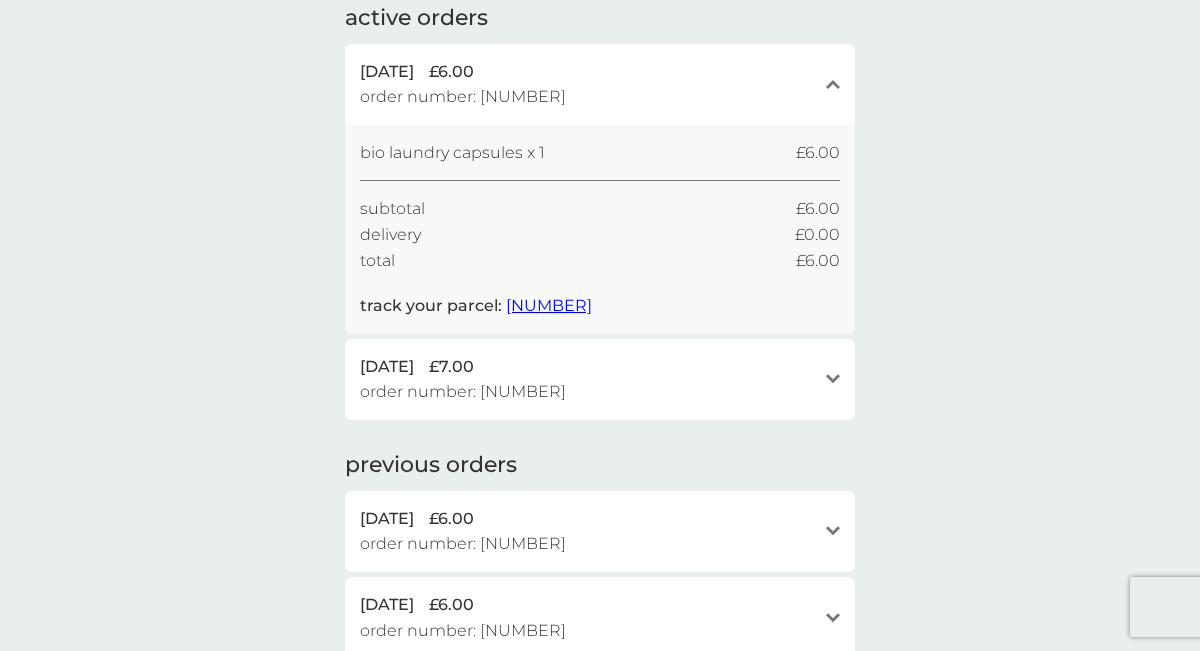 click on "open" at bounding box center [833, 379] 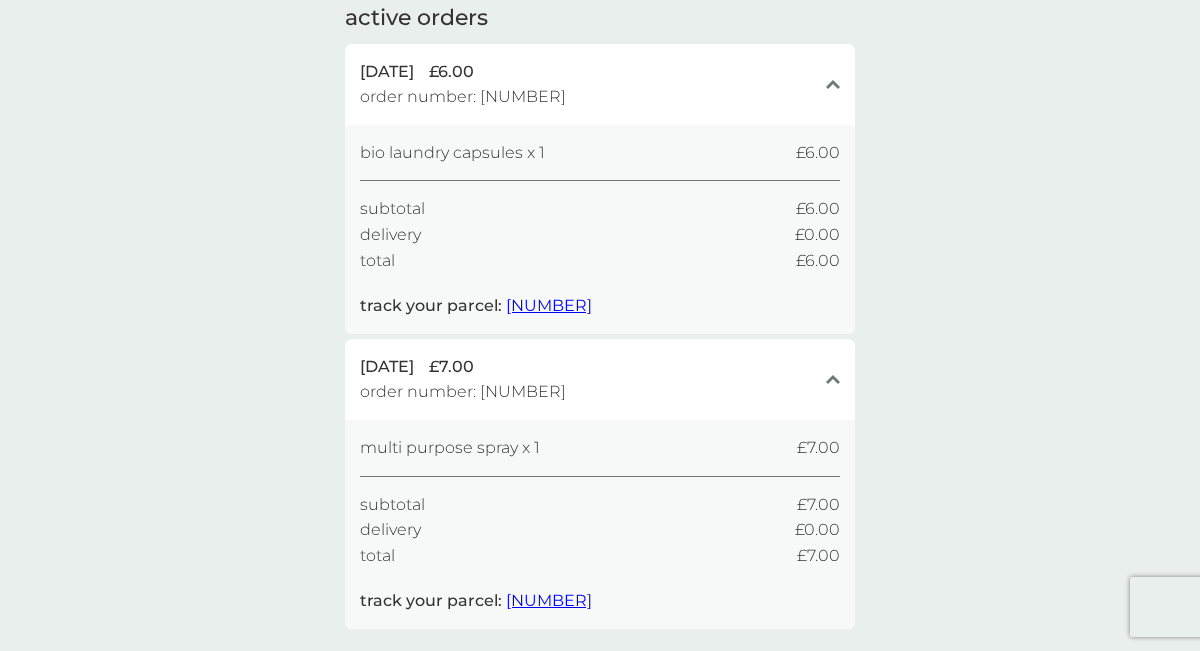 click on "L12275111030002599" at bounding box center (549, 305) 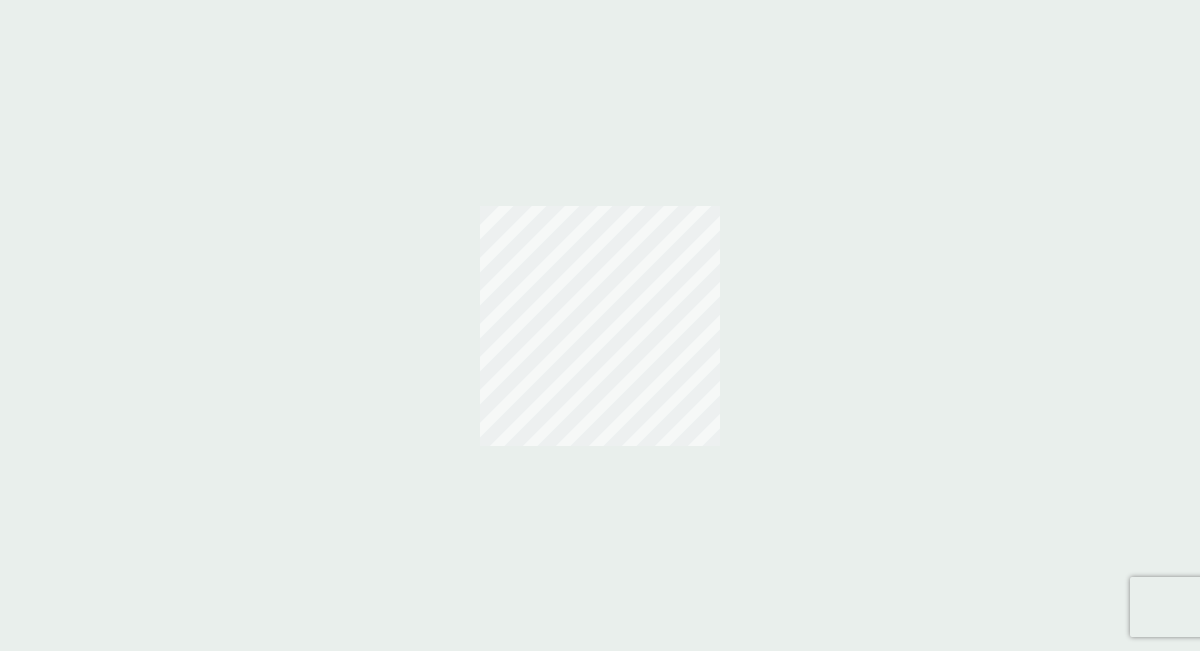 scroll, scrollTop: 0, scrollLeft: 0, axis: both 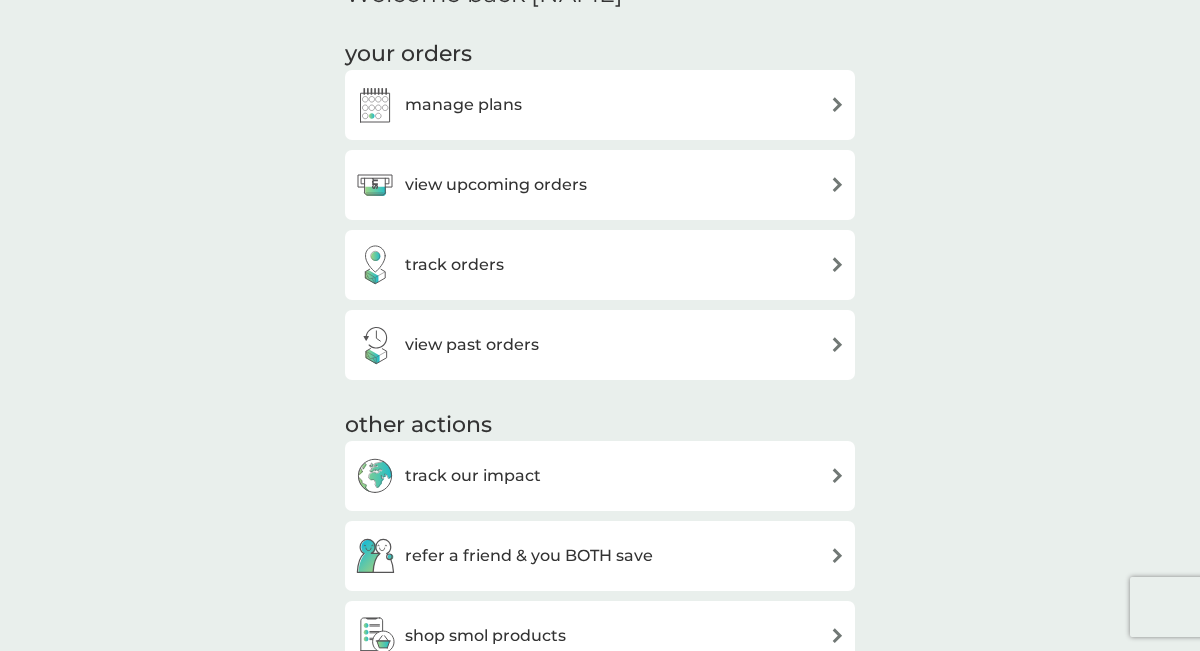 click on "view upcoming orders" at bounding box center [496, 185] 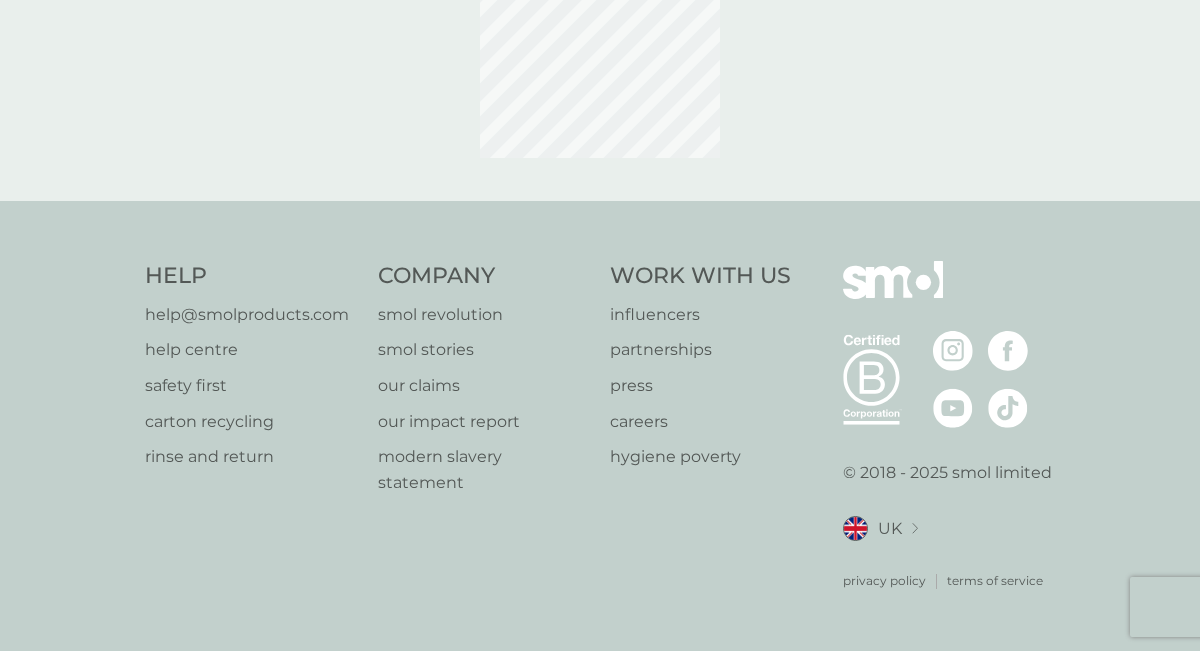 scroll, scrollTop: 0, scrollLeft: 0, axis: both 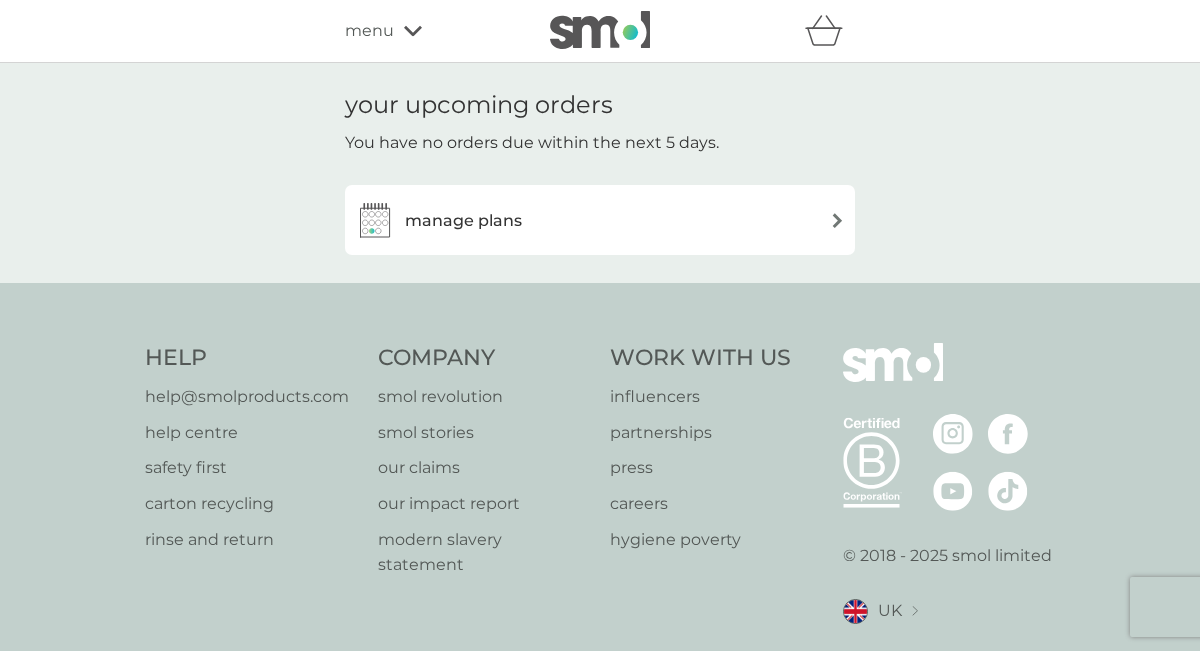 click at bounding box center [837, 220] 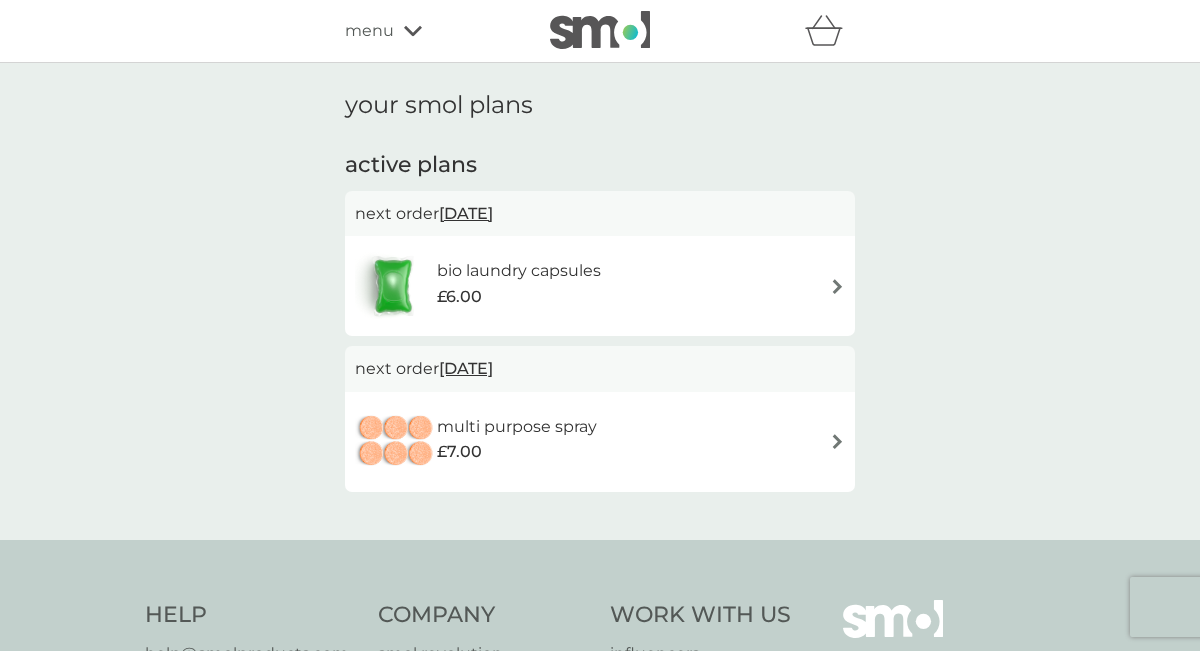 scroll, scrollTop: 0, scrollLeft: 0, axis: both 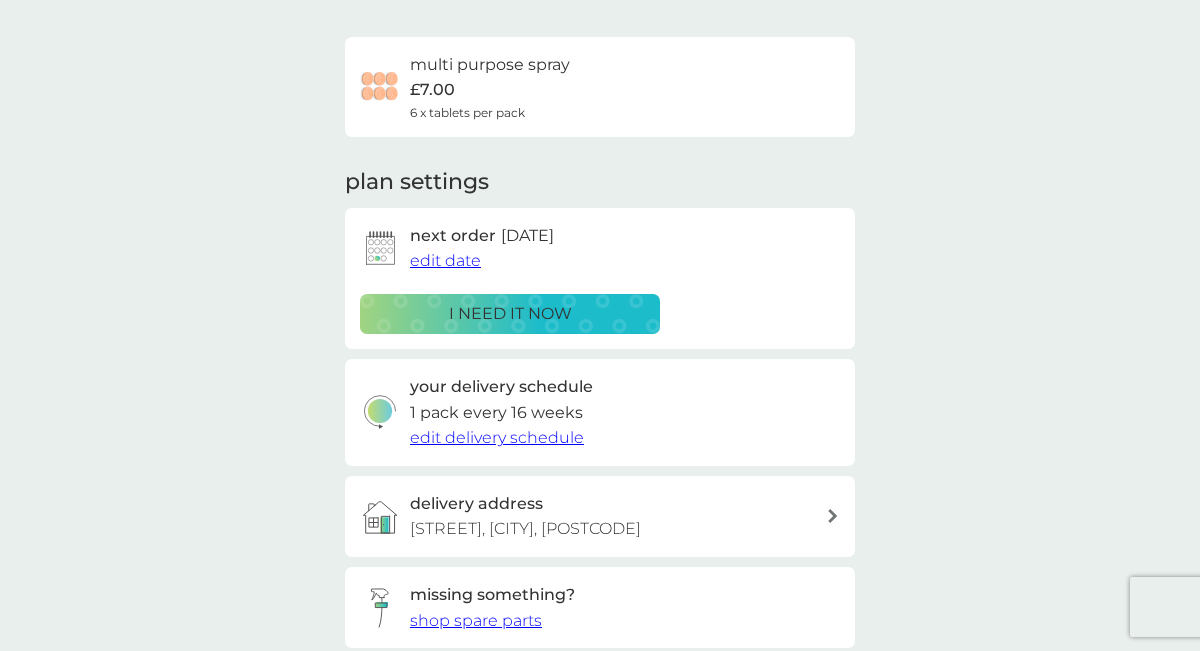click on "edit delivery schedule" at bounding box center (497, 437) 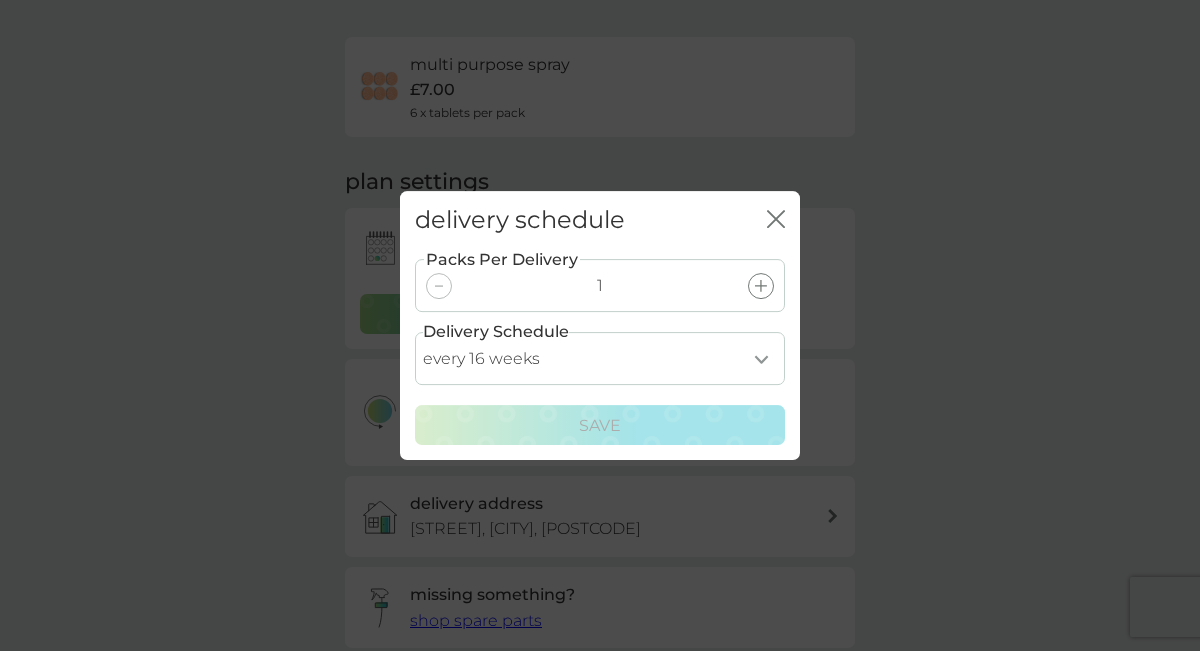 click on "every 1 week every 2 weeks every 3 weeks every 4 weeks every 5 weeks every 6 weeks every 7 weeks every 8 weeks every 9 weeks every 10 weeks every 11 weeks every 12 weeks every 13 weeks every 14 weeks every 15 weeks every 16 weeks every 17 weeks every 18 weeks every 19 weeks every 20 weeks every 21 weeks every 22 weeks every 23 weeks every 24 weeks every 25 weeks every 26 weeks every 27 weeks every 28 weeks every 29 weeks every 30 weeks every 31 weeks every 32 weeks every 33 weeks every 34 weeks every 35 weeks" at bounding box center (600, 358) 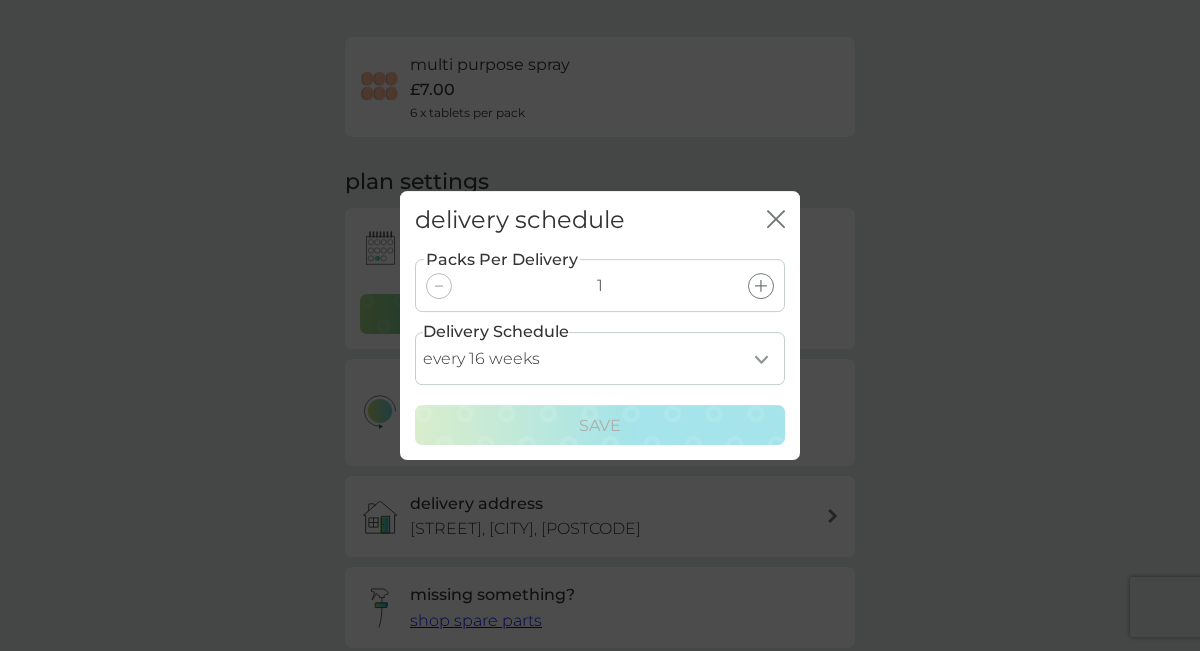 click on "close" 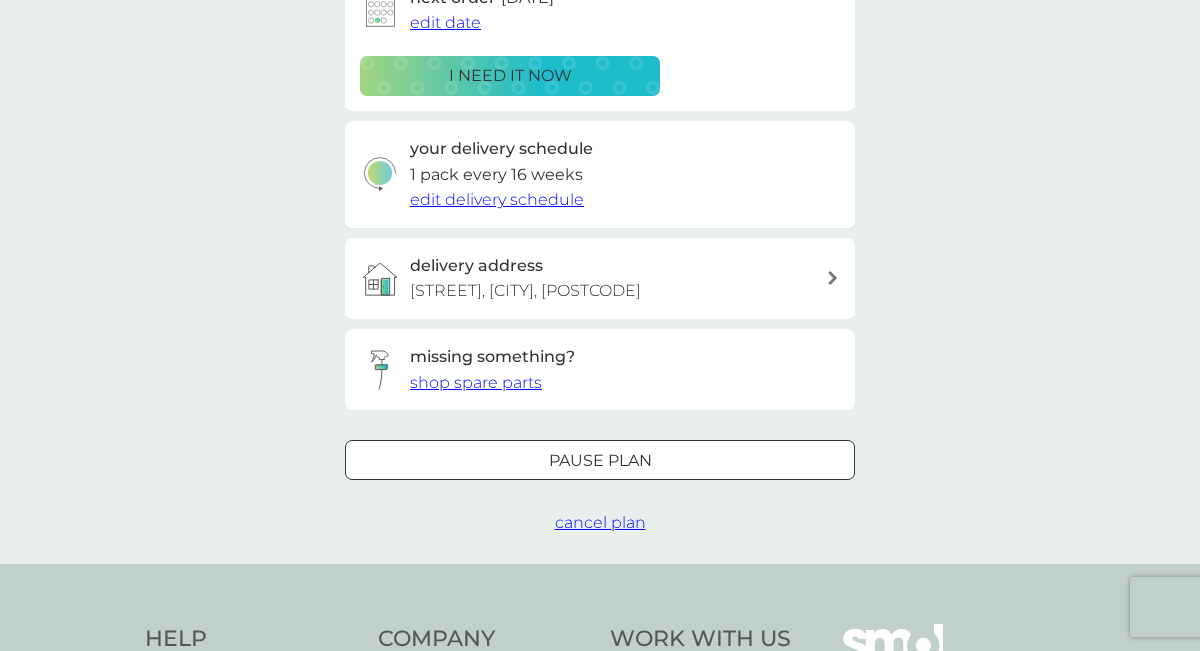 scroll, scrollTop: 371, scrollLeft: 0, axis: vertical 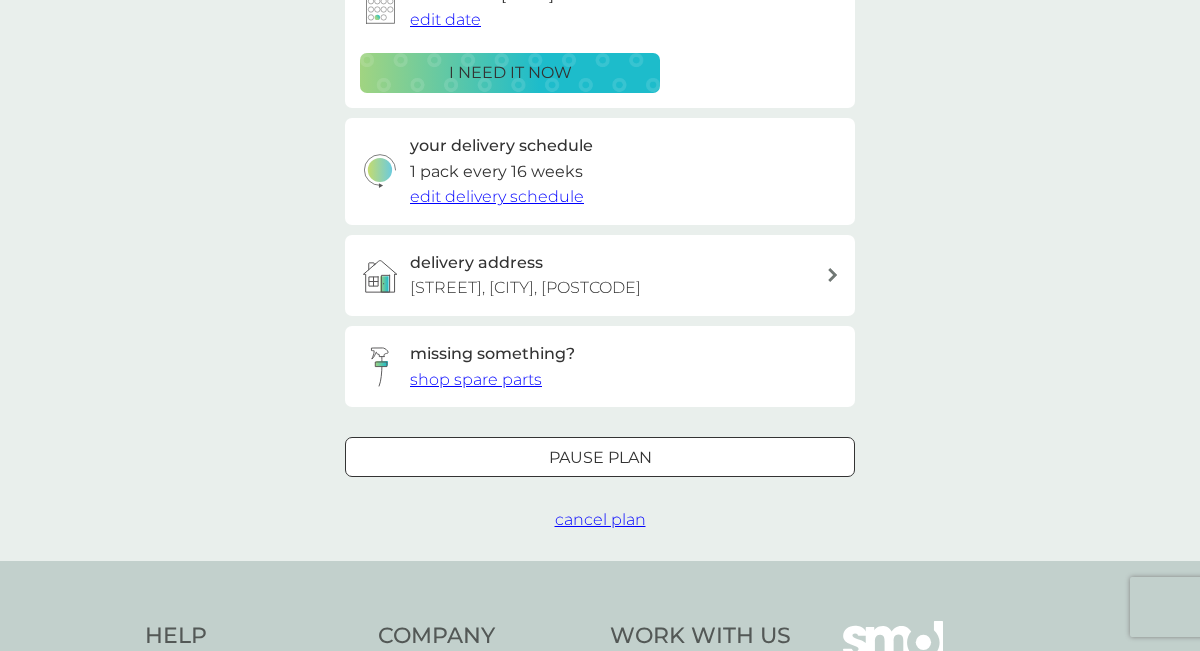 click on "Pause plan" at bounding box center (600, 458) 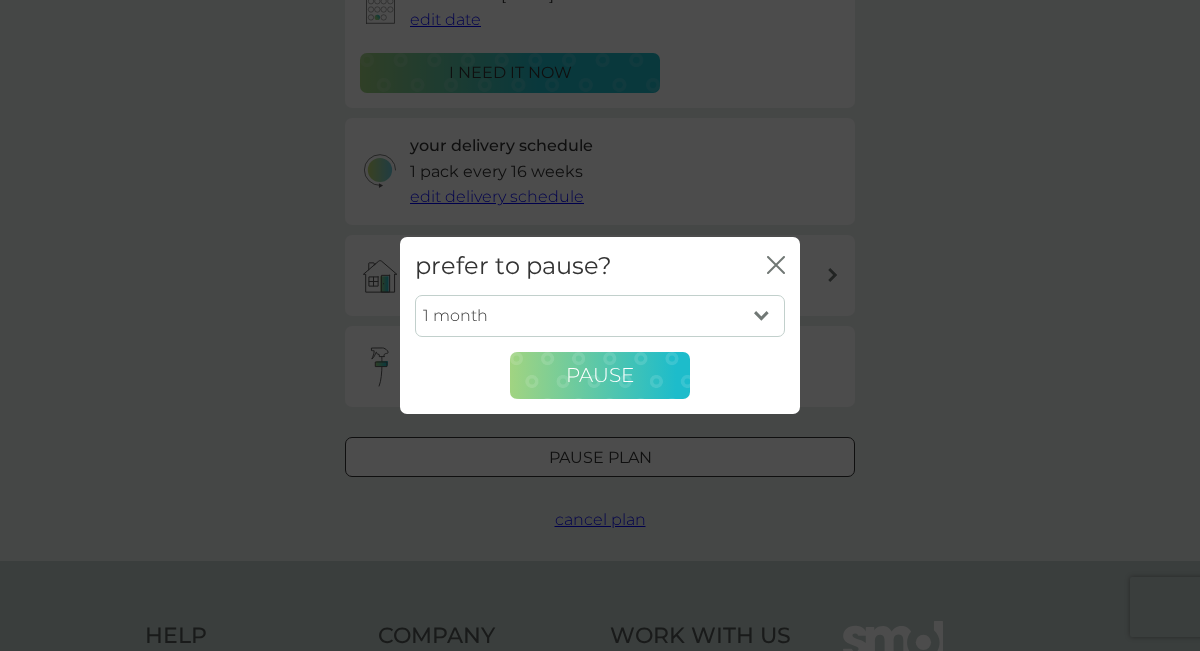 click on "Pause" at bounding box center [600, 375] 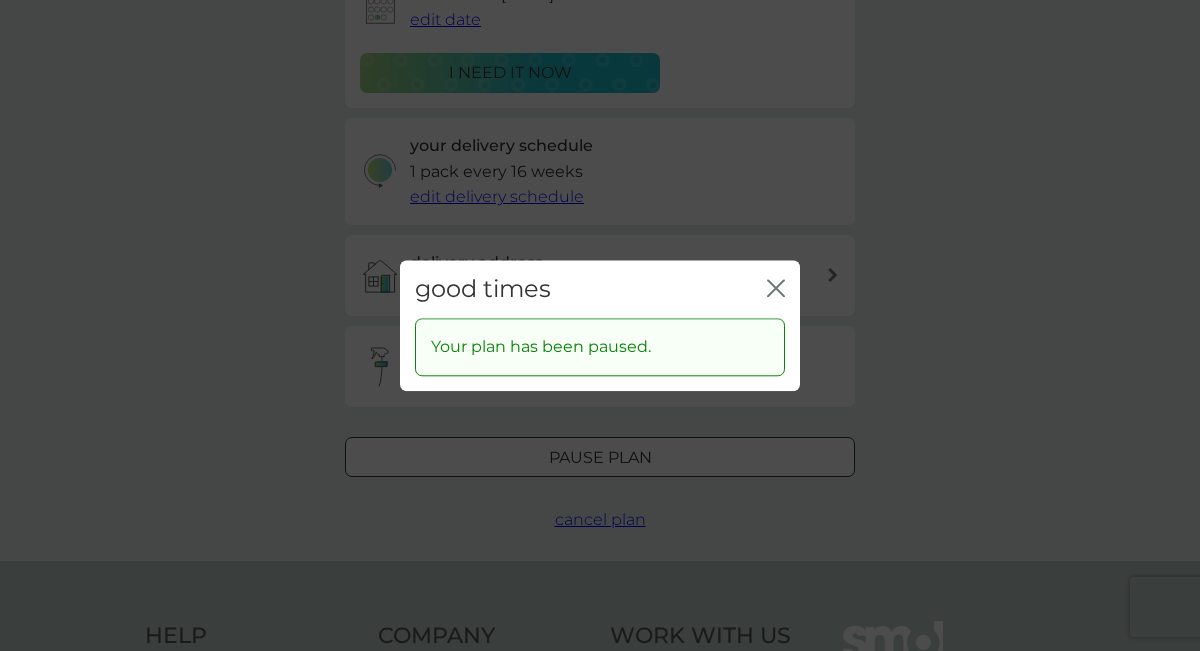 click on "close" 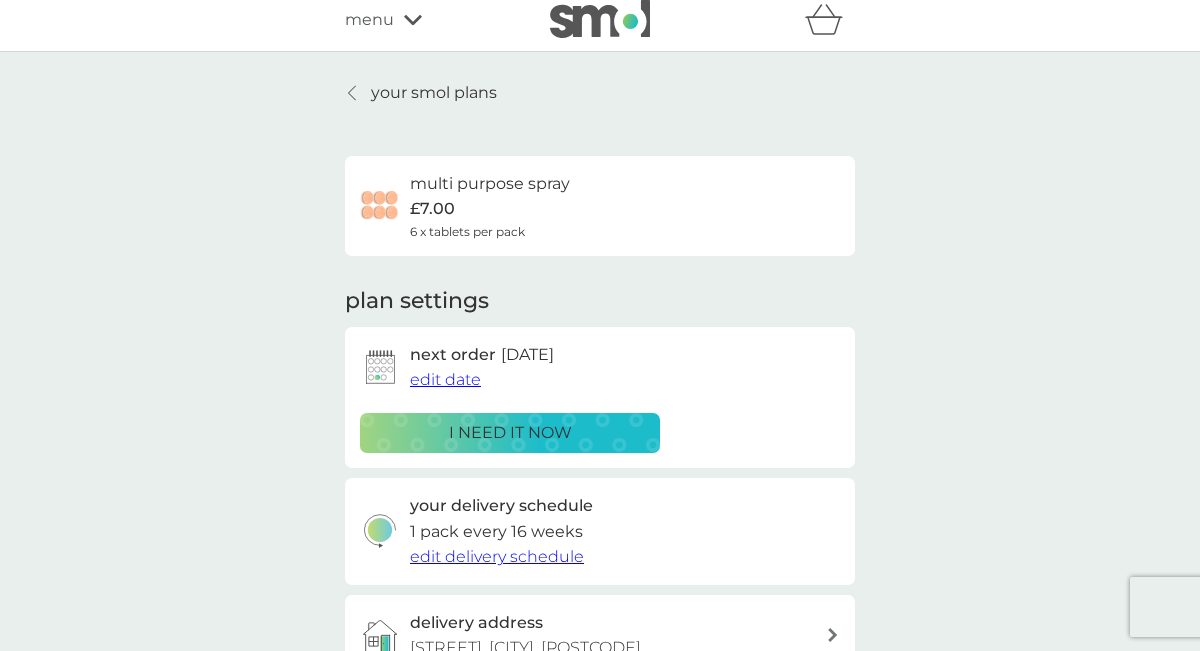 scroll, scrollTop: 0, scrollLeft: 0, axis: both 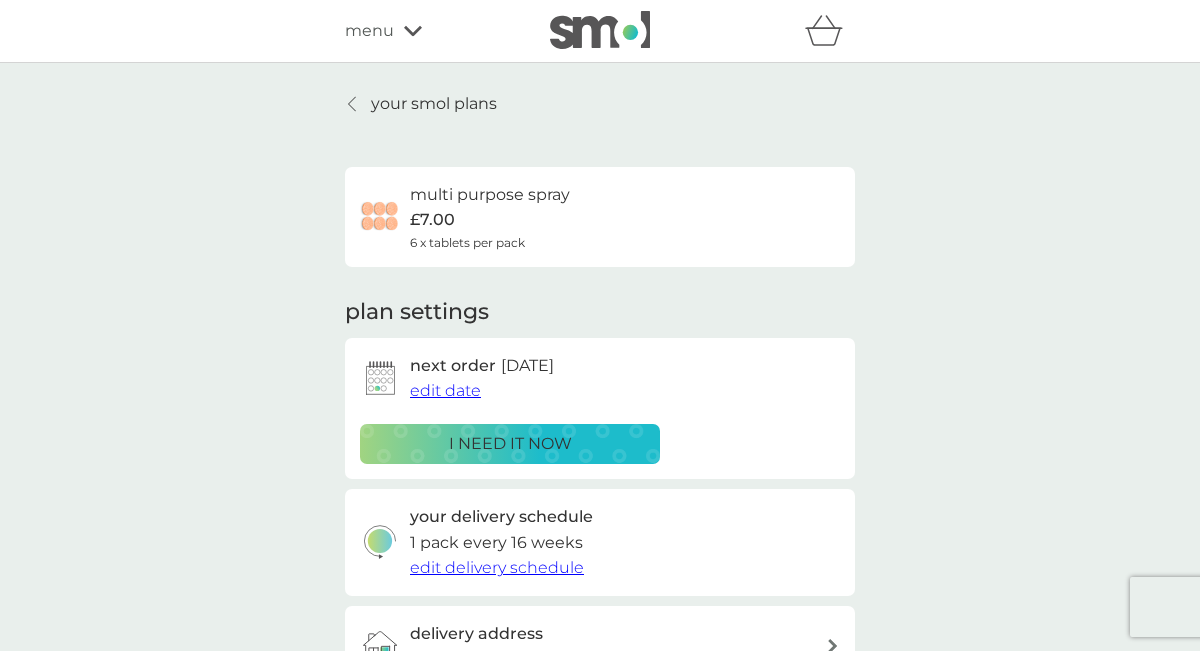 click 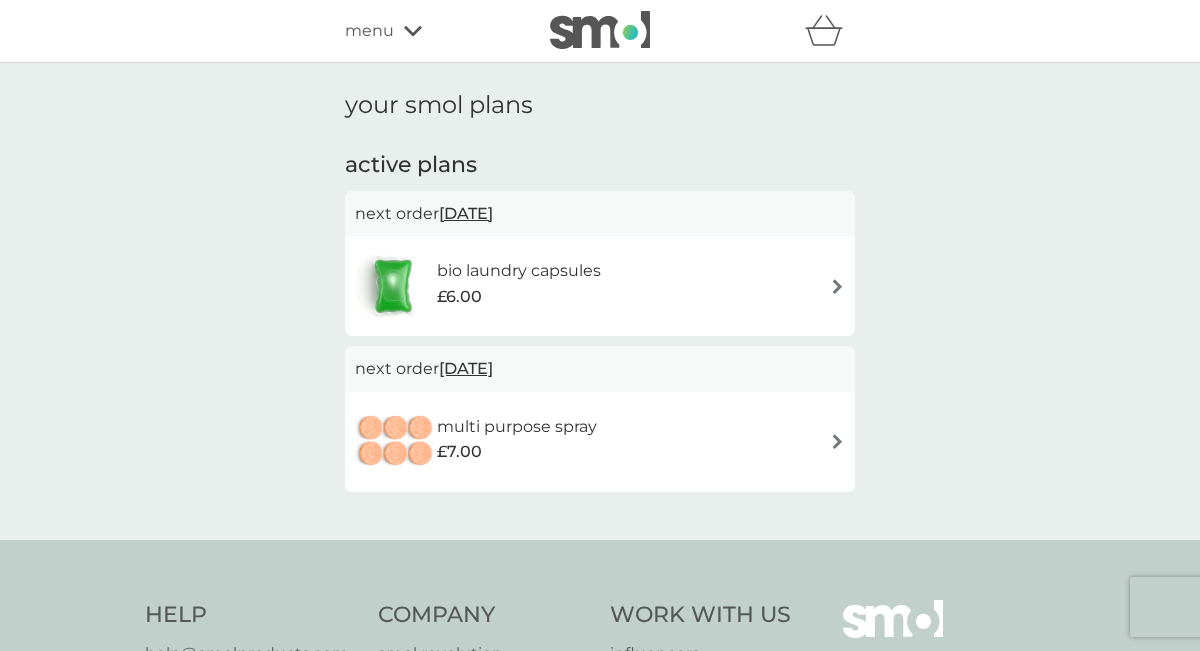 click at bounding box center (837, 286) 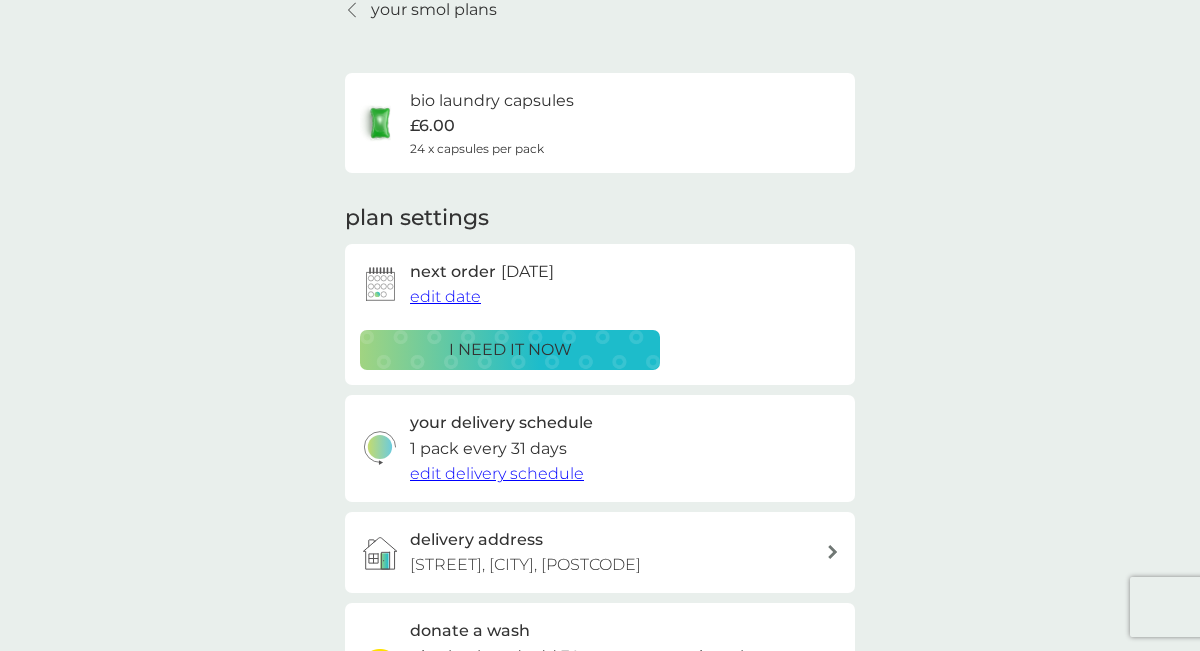scroll, scrollTop: 89, scrollLeft: 0, axis: vertical 